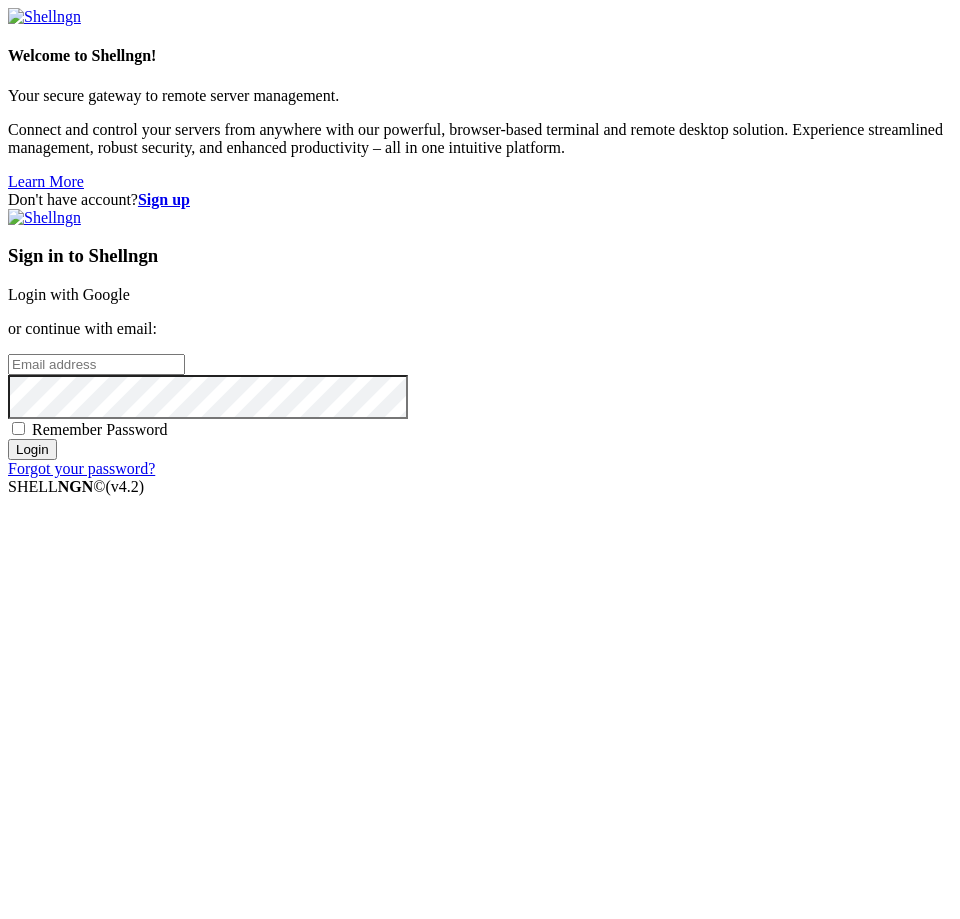 scroll, scrollTop: 0, scrollLeft: 0, axis: both 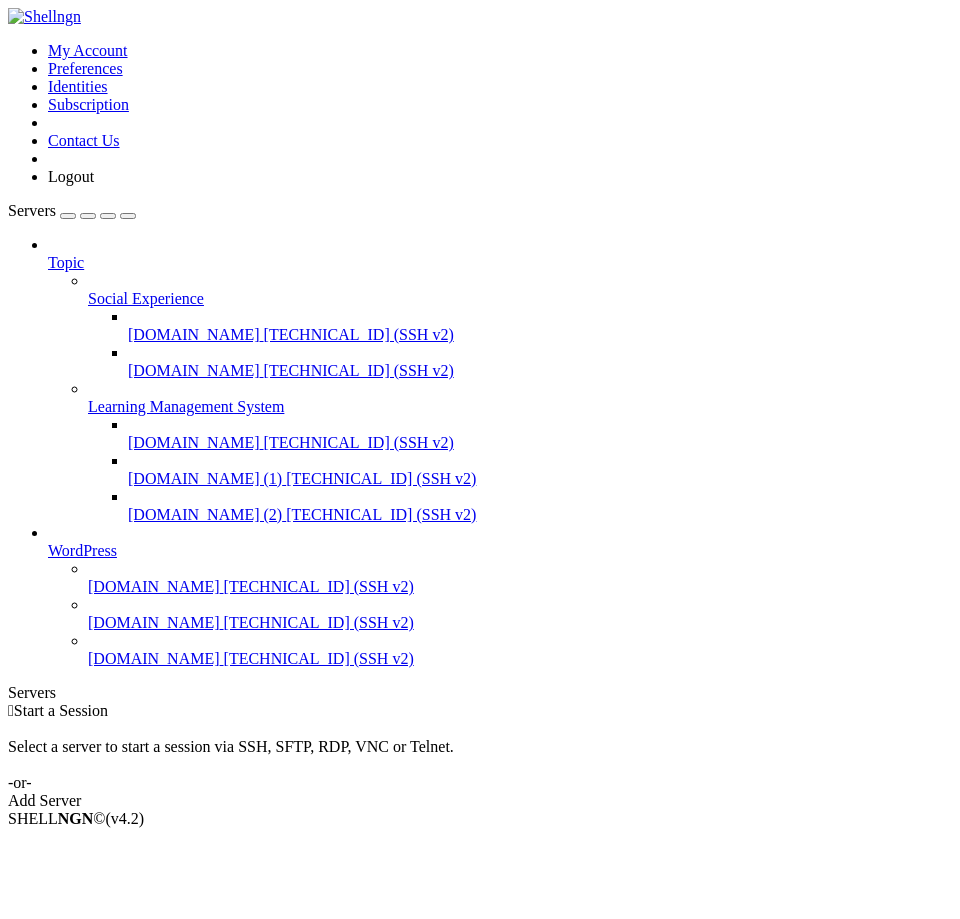click at bounding box center [88, 216] 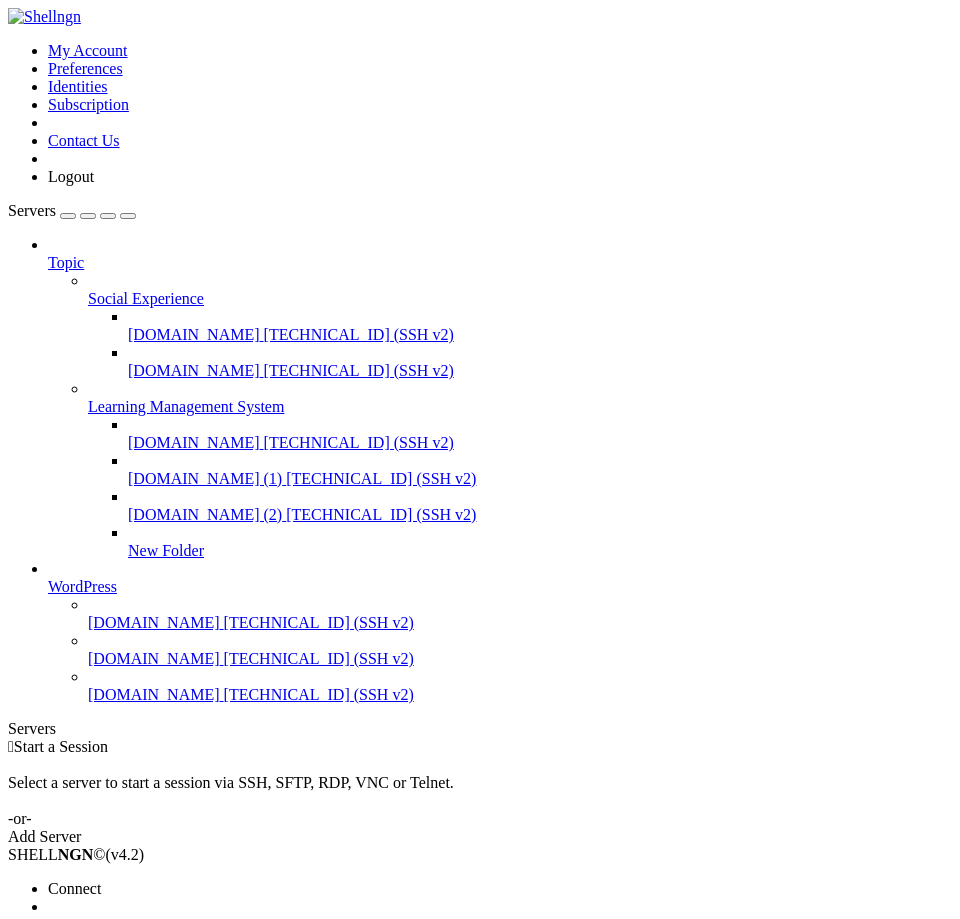 click on "Delete" at bounding box center [139, 1015] 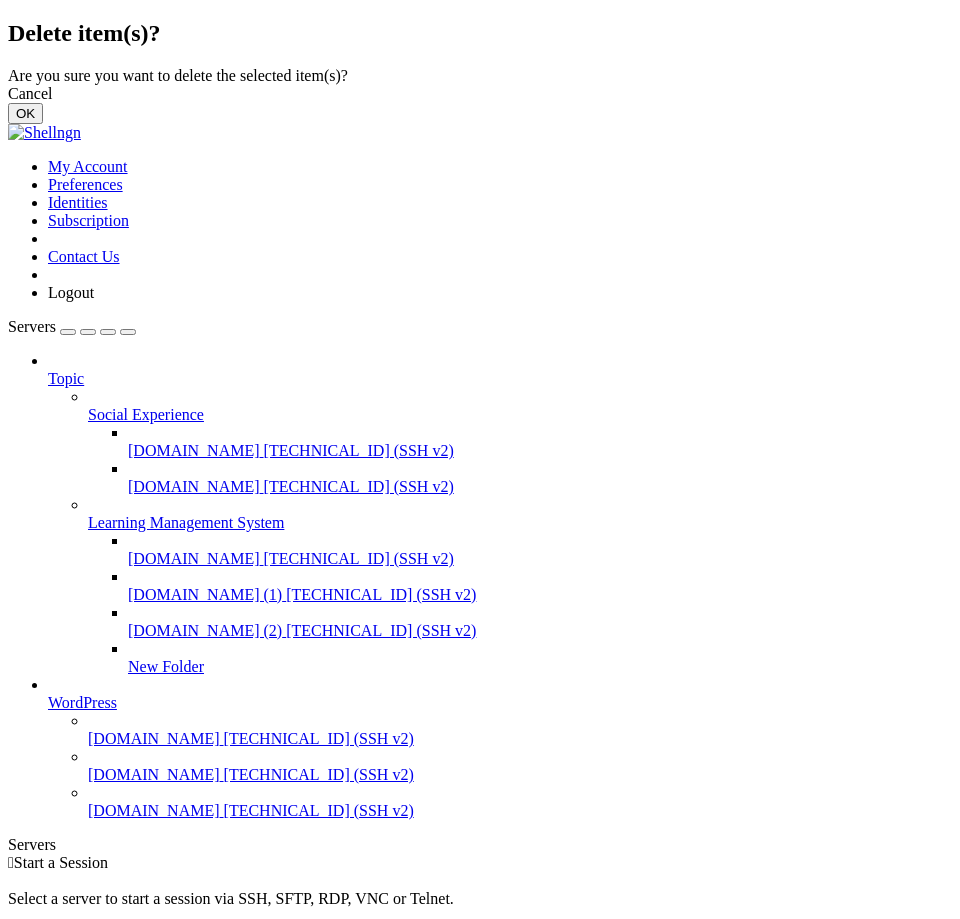click on "OK" at bounding box center [25, 113] 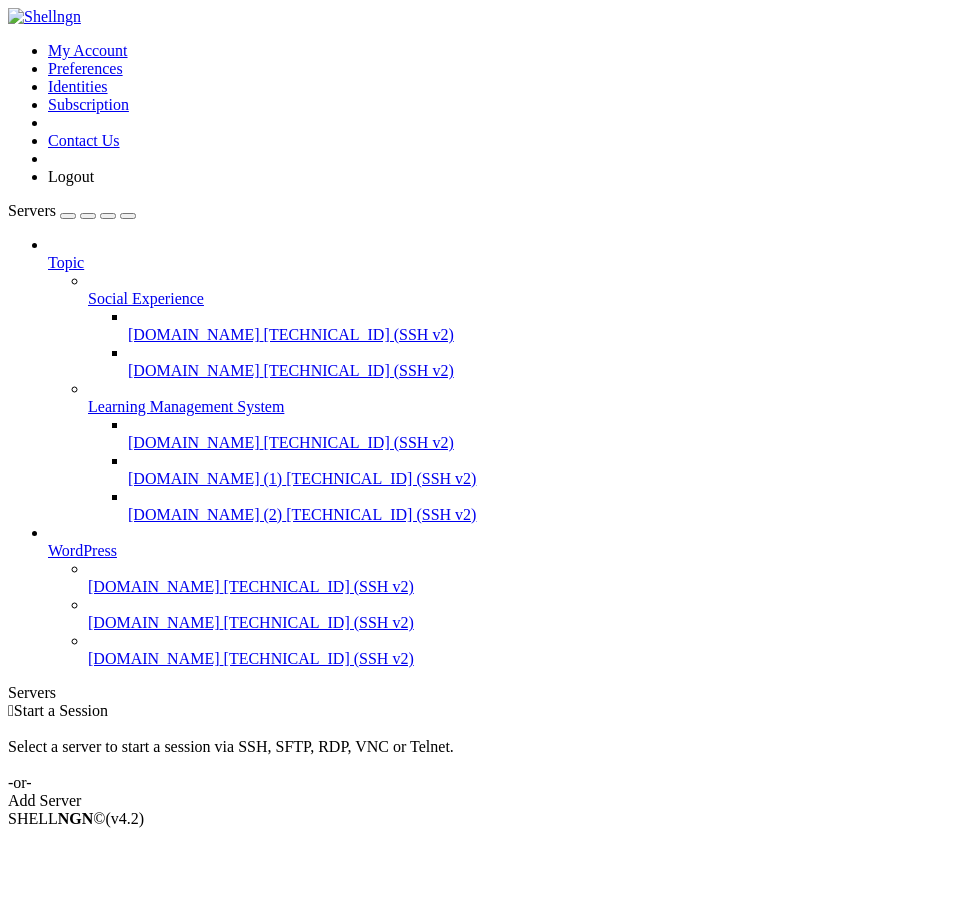 click on "Topic   Social Experience   [DOMAIN_NAME]
[TECHNICAL_ID] (SSH v2)
[DOMAIN_NAME]
[TECHNICAL_ID] (SSH v2)
Learning Management System   [DOMAIN_NAME]
[TECHNICAL_ID] (SSH v2)
[DOMAIN_NAME] (1)
[TECHNICAL_ID] (SSH v2)
[DOMAIN_NAME] (2)
[TECHNICAL_ID] (SSH v2)
WordPress   [DOMAIN_NAME]
[TECHNICAL_ID] (SSH v2)
[DOMAIN_NAME]
[TECHNICAL_ID] (SSH v2)" at bounding box center [480, 452] 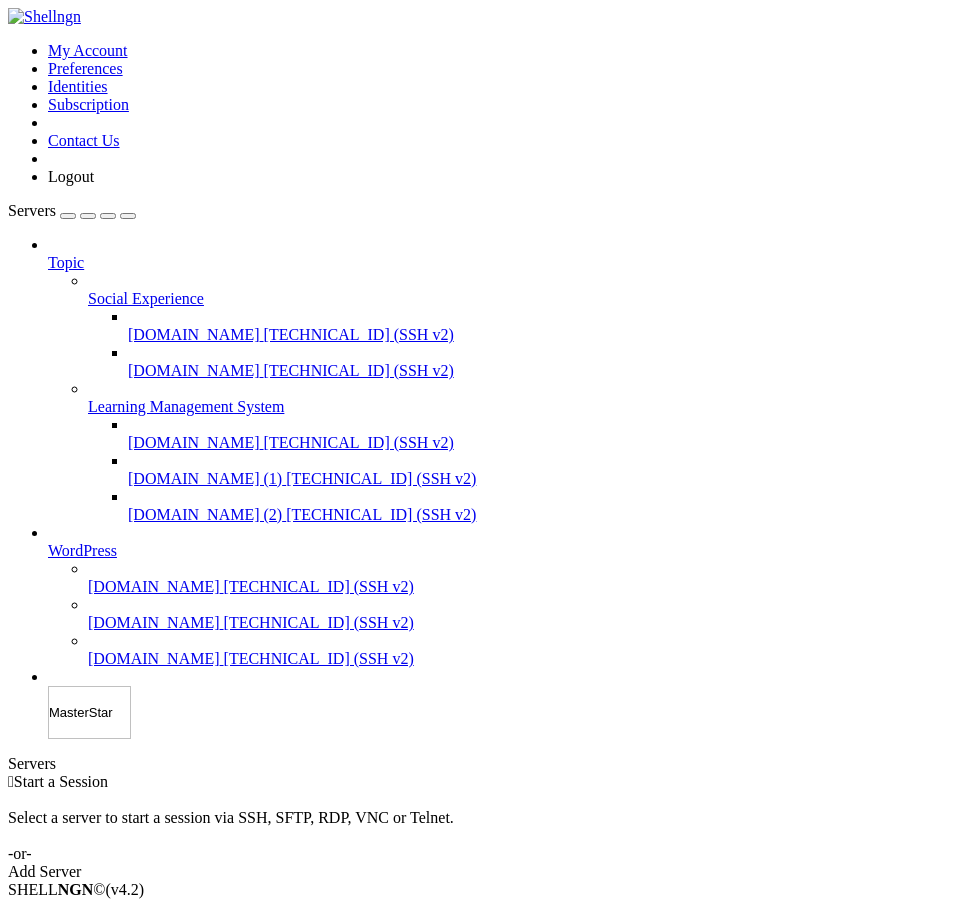 type on "MasterStart" 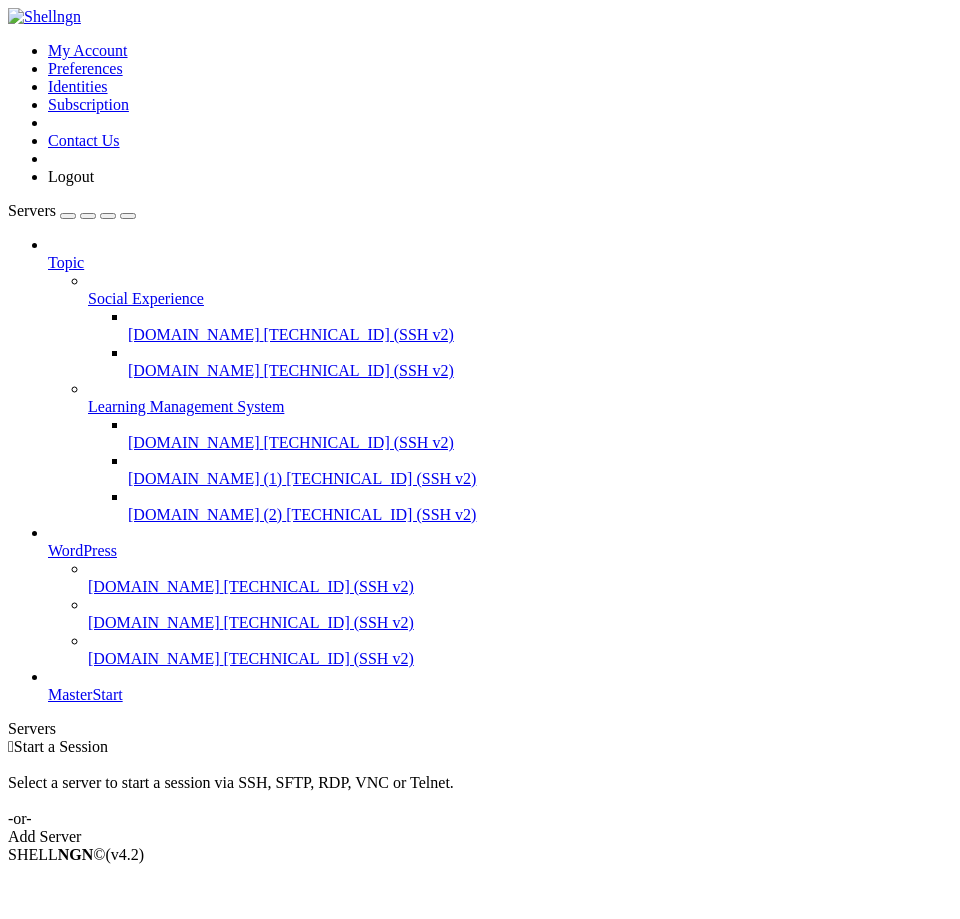 click on "MasterStart" at bounding box center [85, 694] 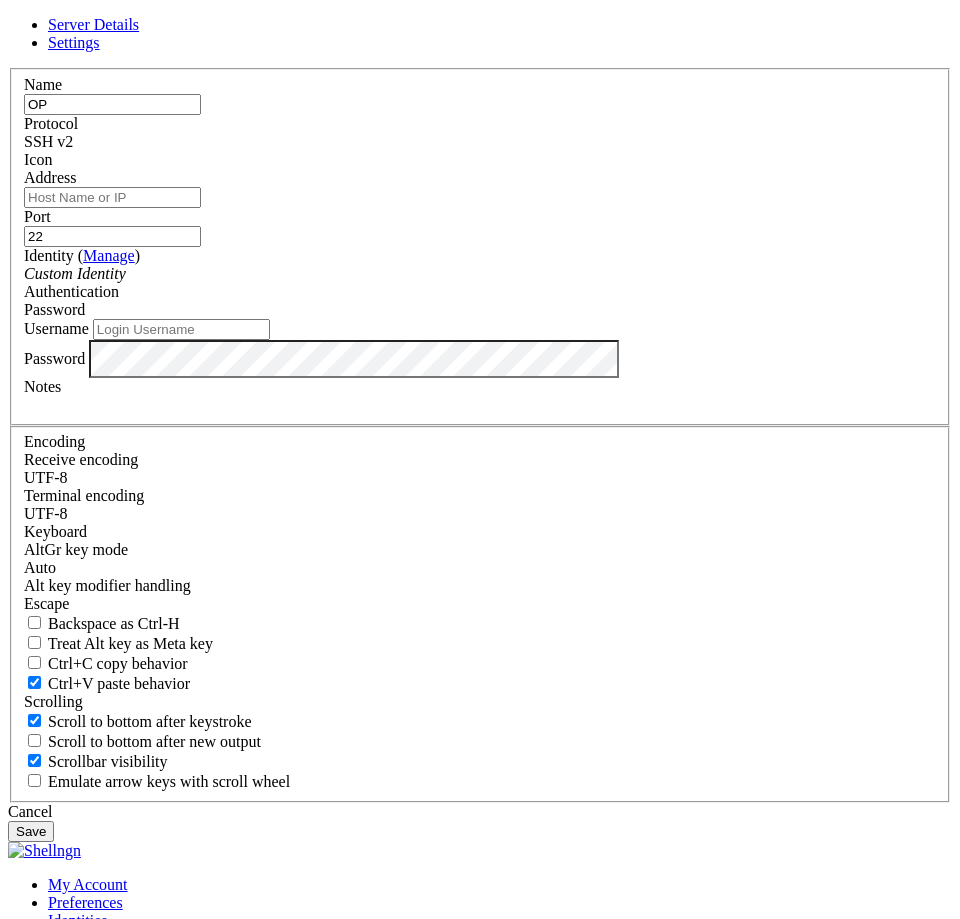 type on "O" 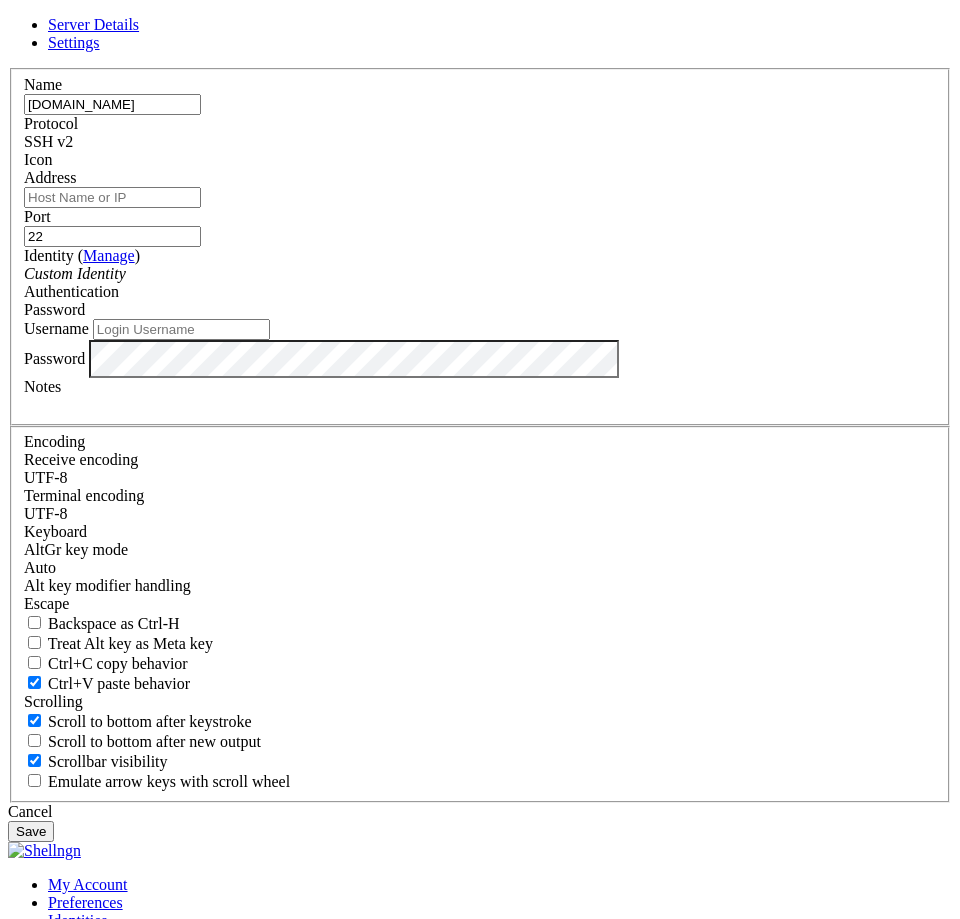 type on "[DOMAIN_NAME]" 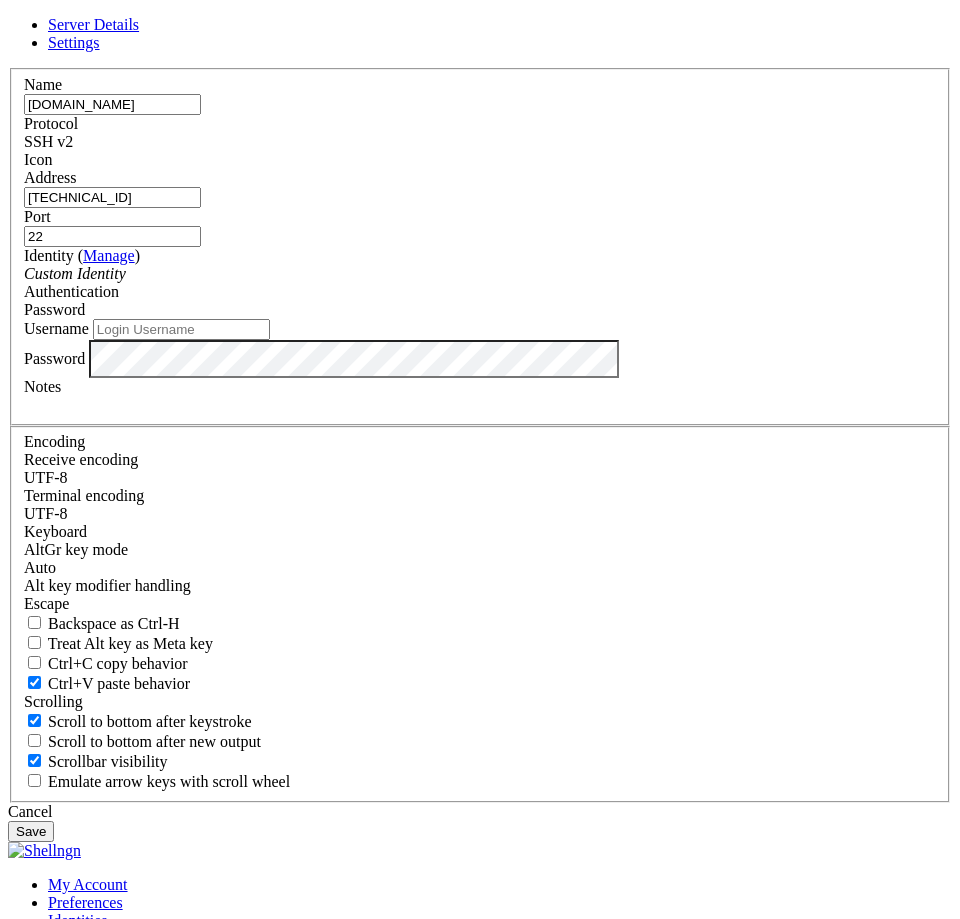 type on "[TECHNICAL_ID]" 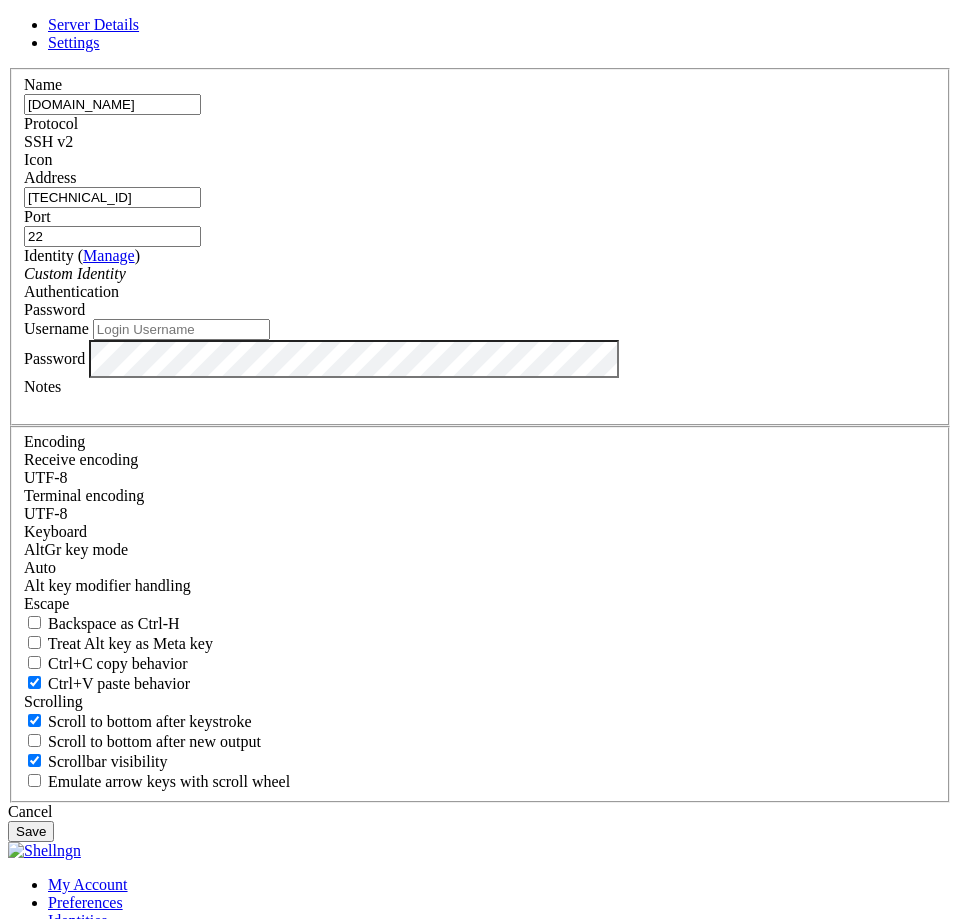 click on "Password" at bounding box center (480, 310) 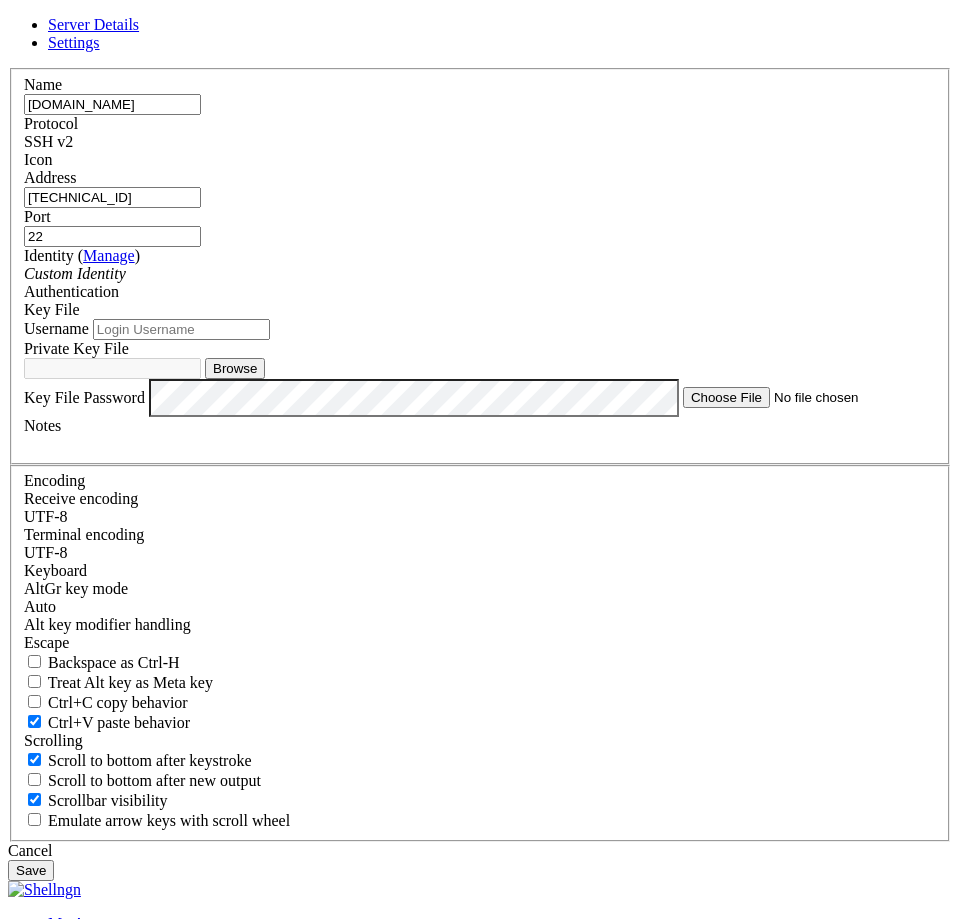 click on "Username" at bounding box center (181, 329) 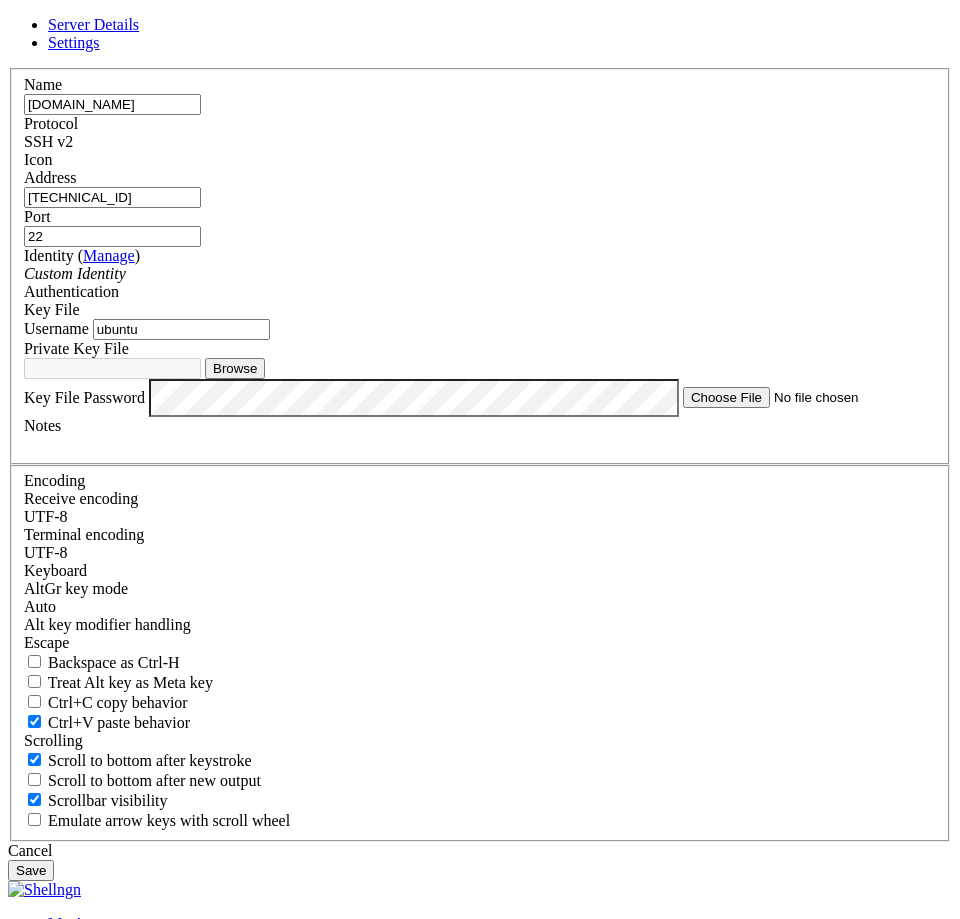 type on "ubuntu" 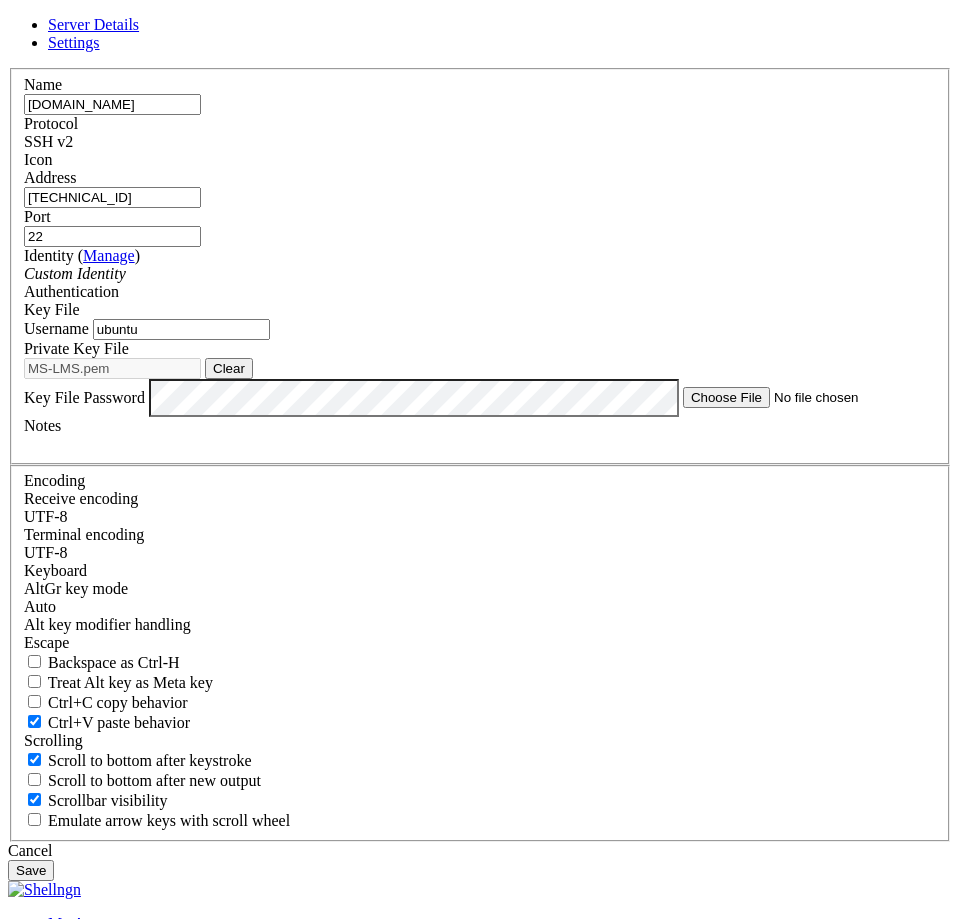 click at bounding box center (24, 169) 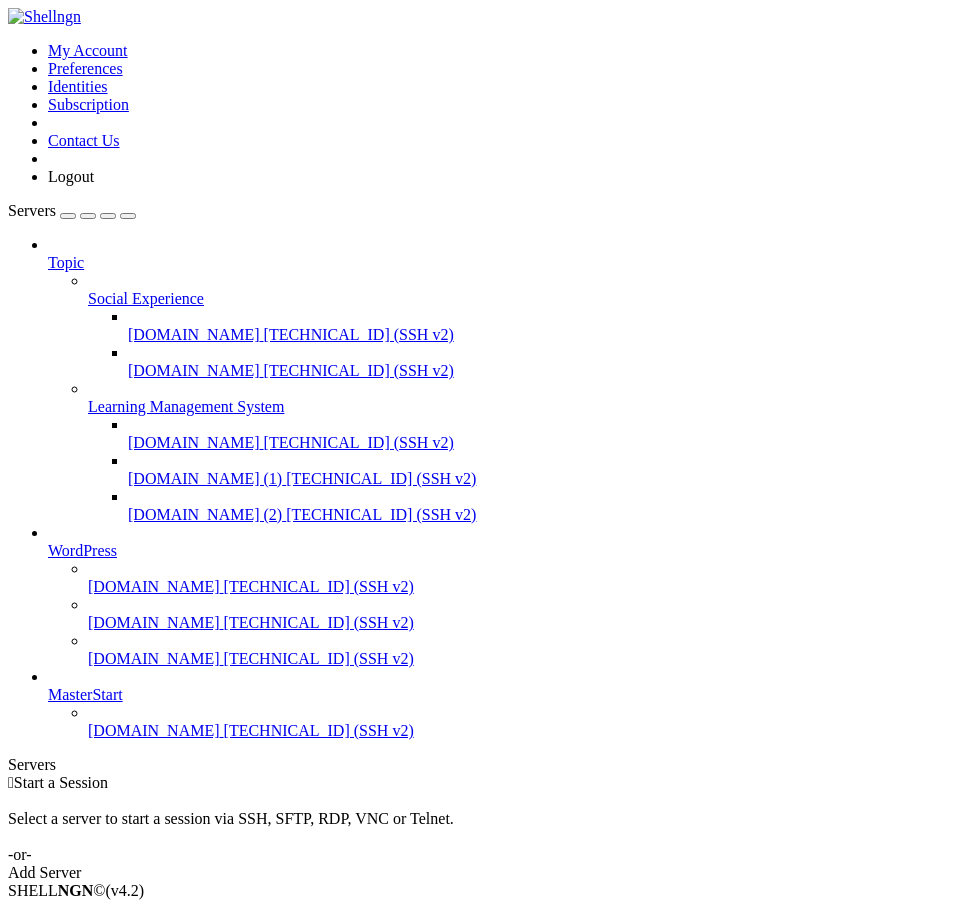 click on "[DOMAIN_NAME]" at bounding box center (154, 730) 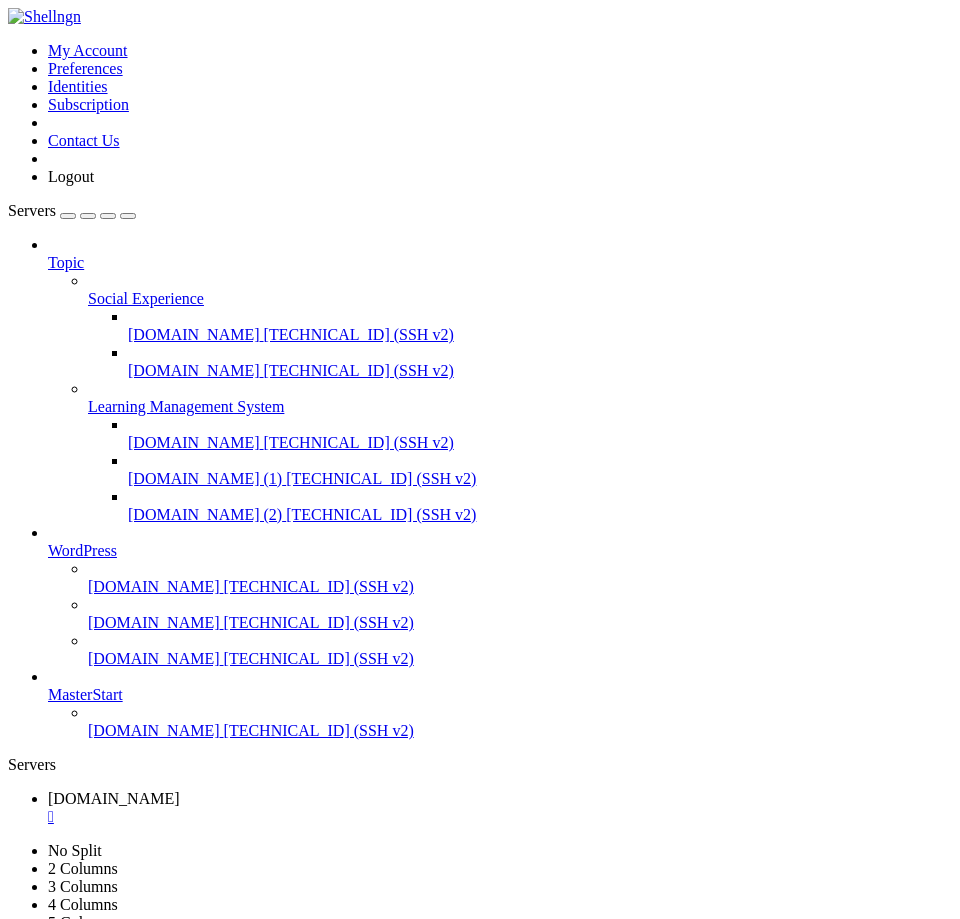 scroll, scrollTop: 0, scrollLeft: 0, axis: both 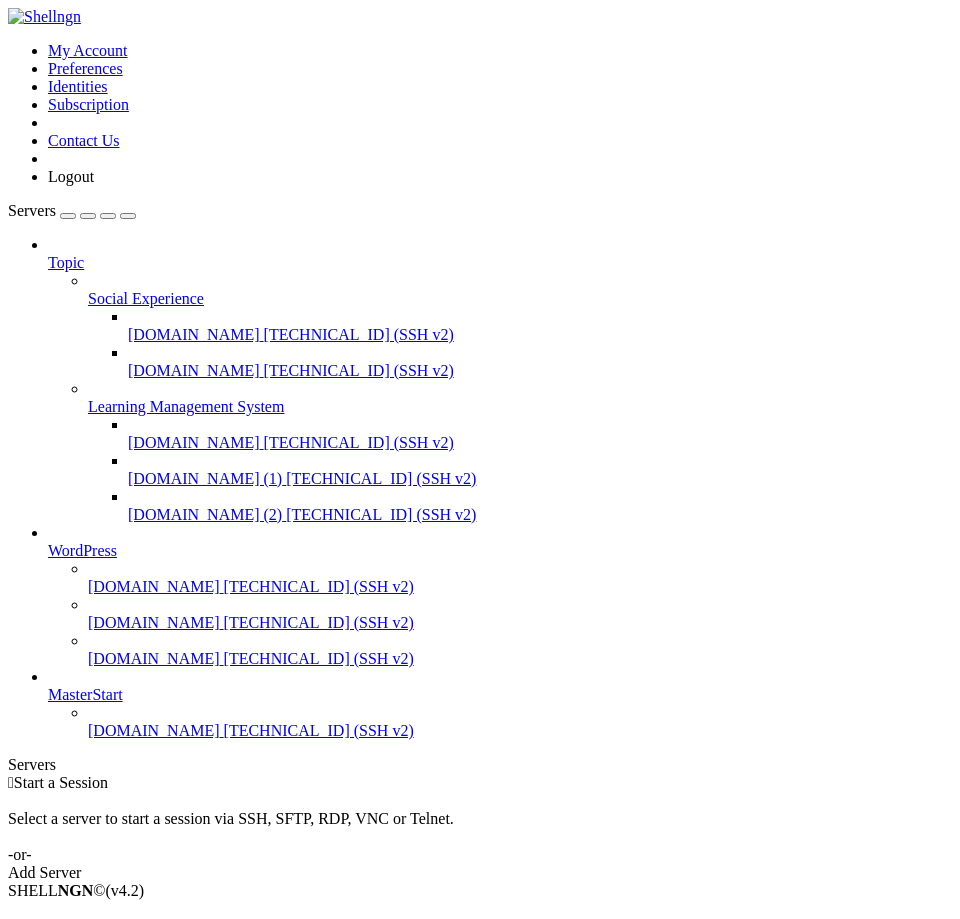 click on "Servers" at bounding box center (480, 765) 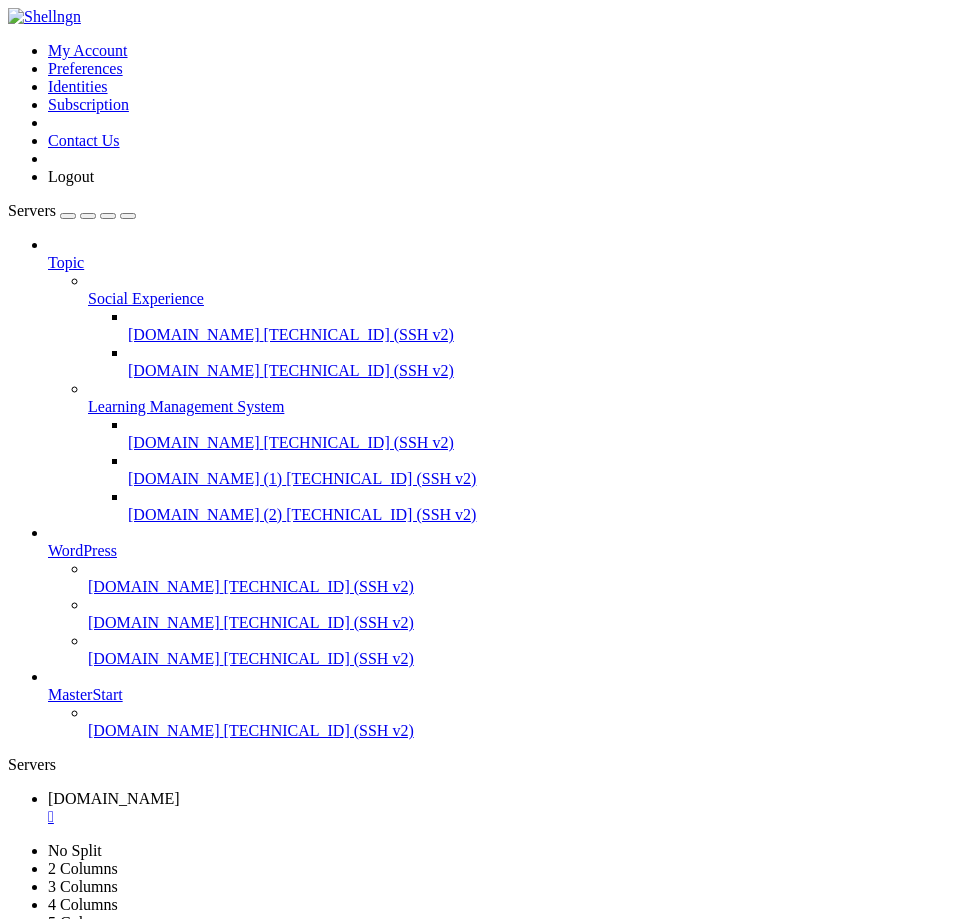 scroll, scrollTop: 0, scrollLeft: 0, axis: both 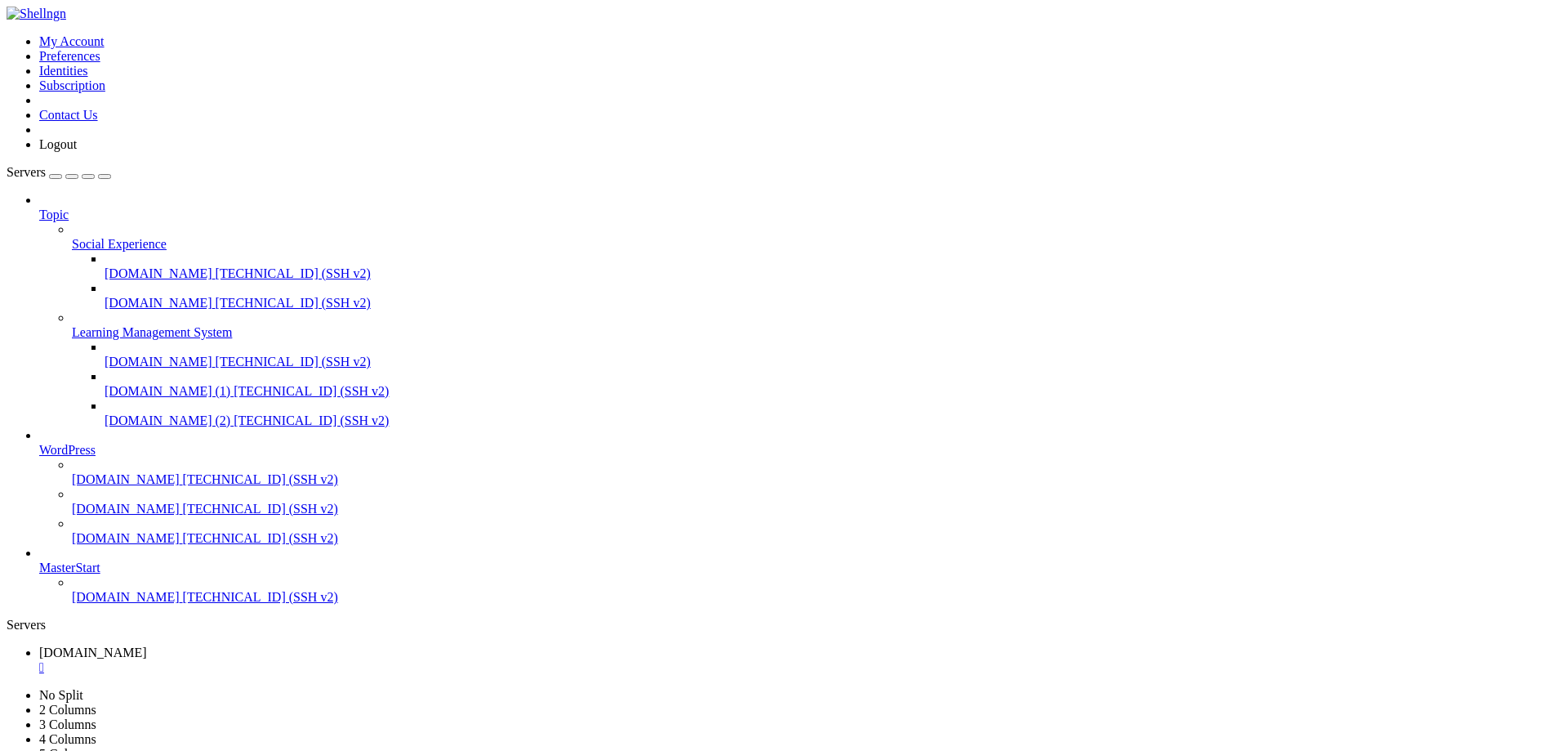 click on "ubuntu@ip-172-31-28-63 : ~ $ tutor local quickstart" 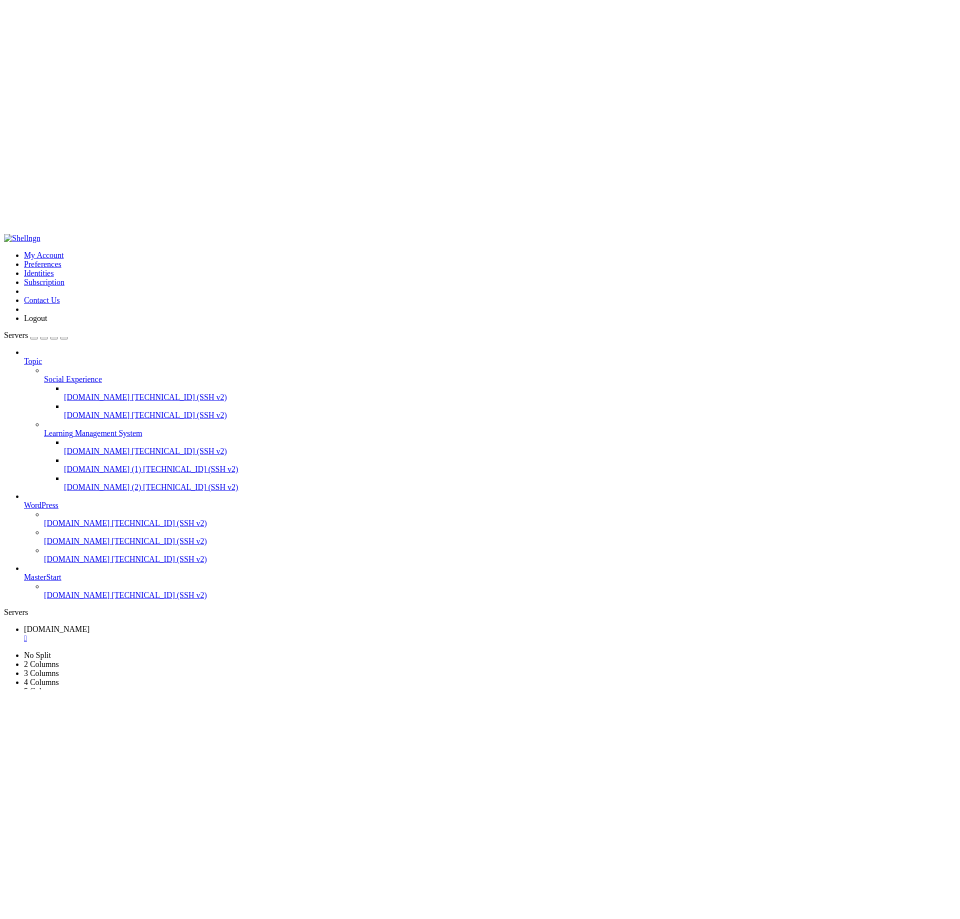 scroll, scrollTop: 144, scrollLeft: 0, axis: vertical 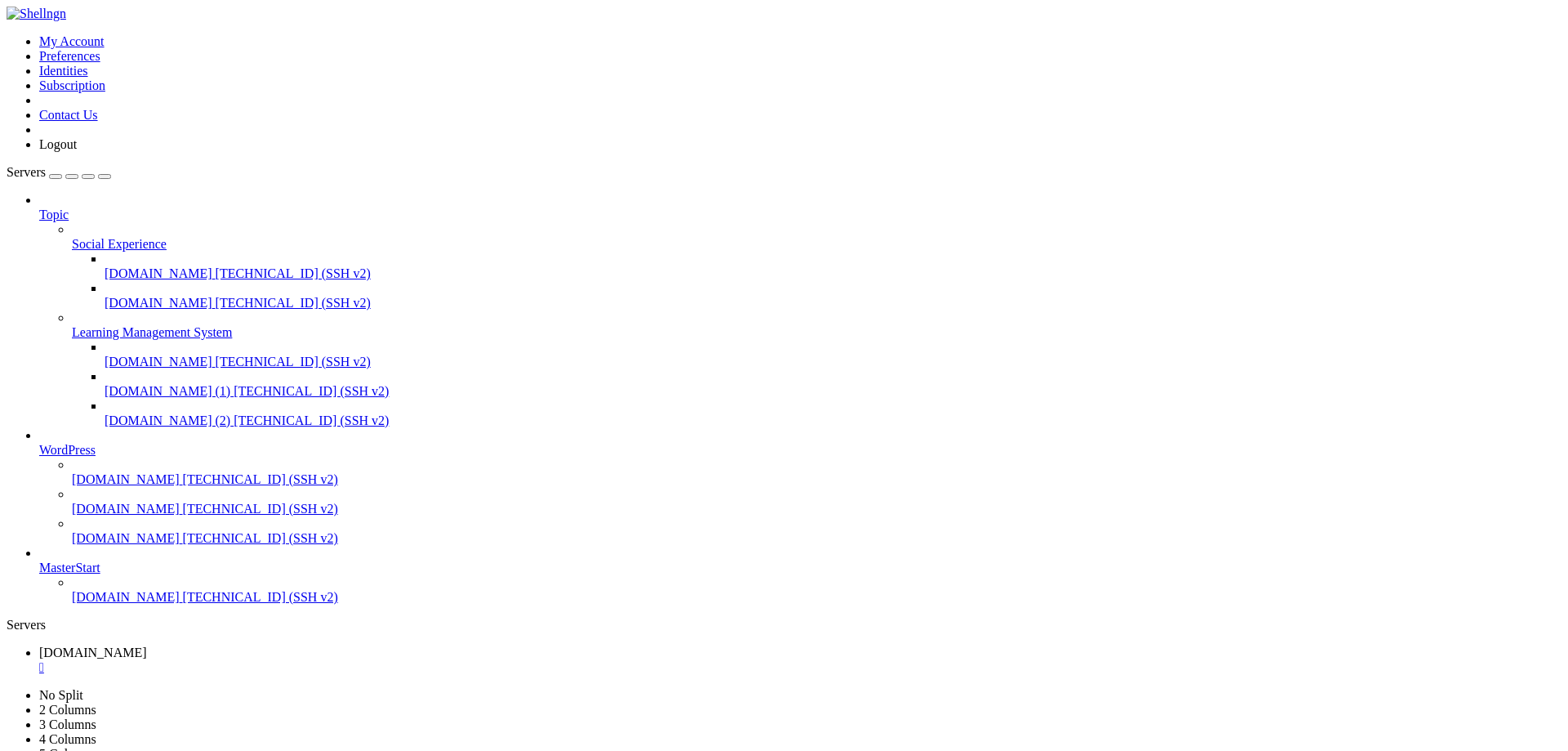 drag, startPoint x: 1496, startPoint y: 1596, endPoint x: 12, endPoint y: 1470, distance: 1489.3395 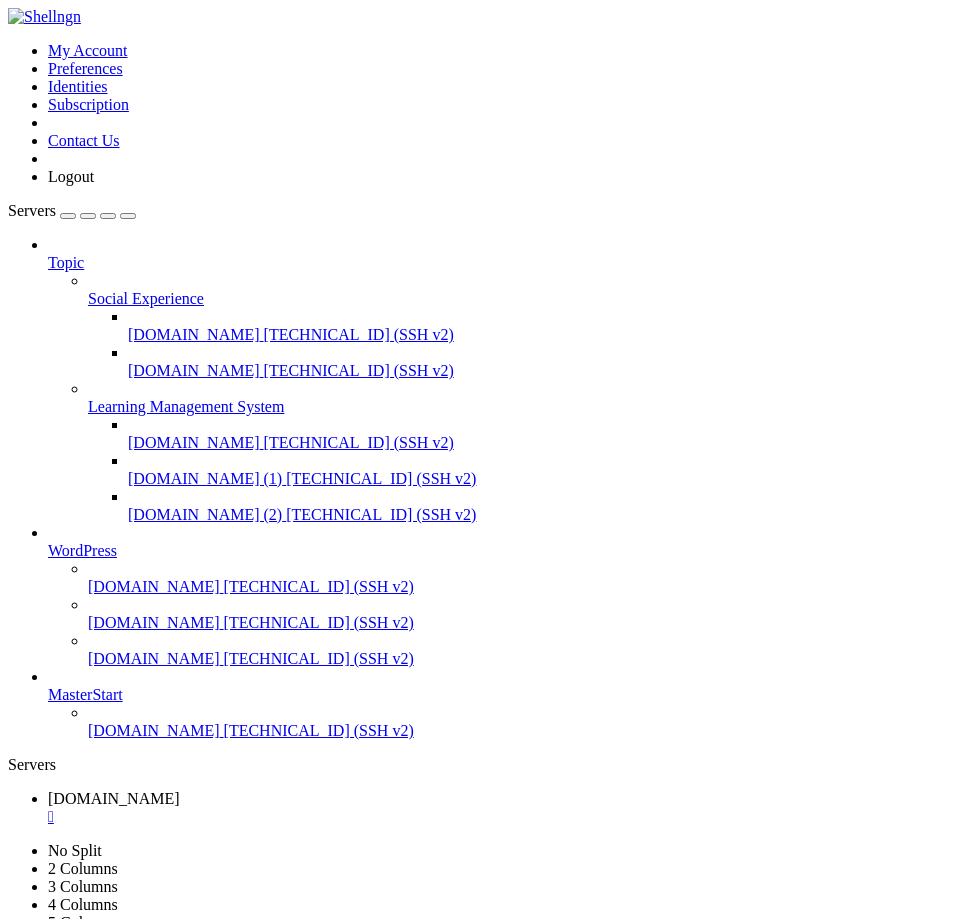 click on "drwx------ 2 ubuntu ubuntu 4.0K [DATE] [DATE]7  .ssh" 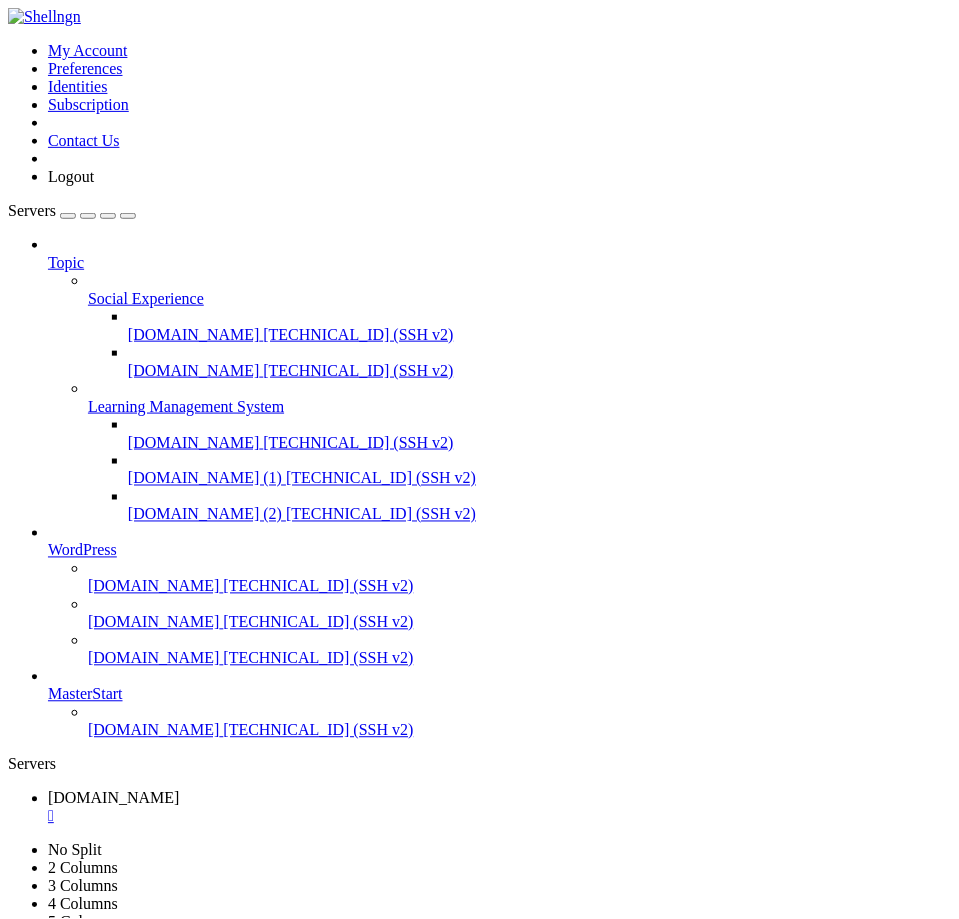 scroll, scrollTop: 2826, scrollLeft: 0, axis: vertical 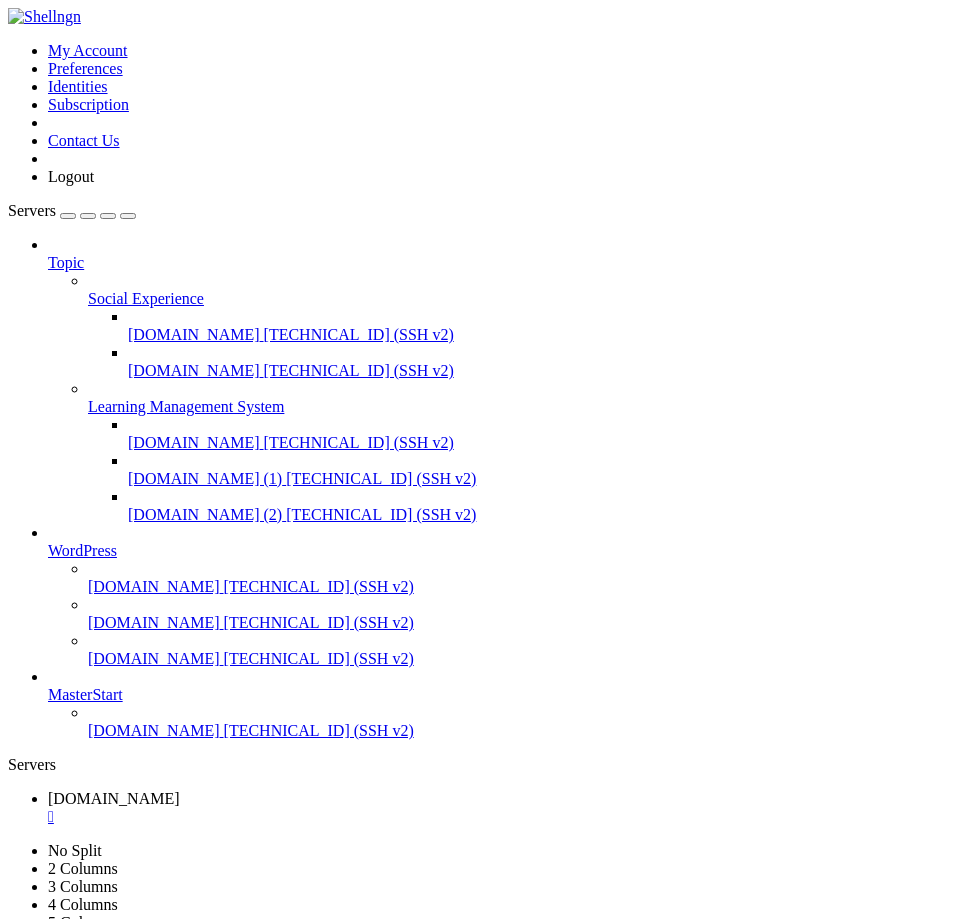click on "curl is already the newest version (8.5.0-2ubuntu10.6)." 